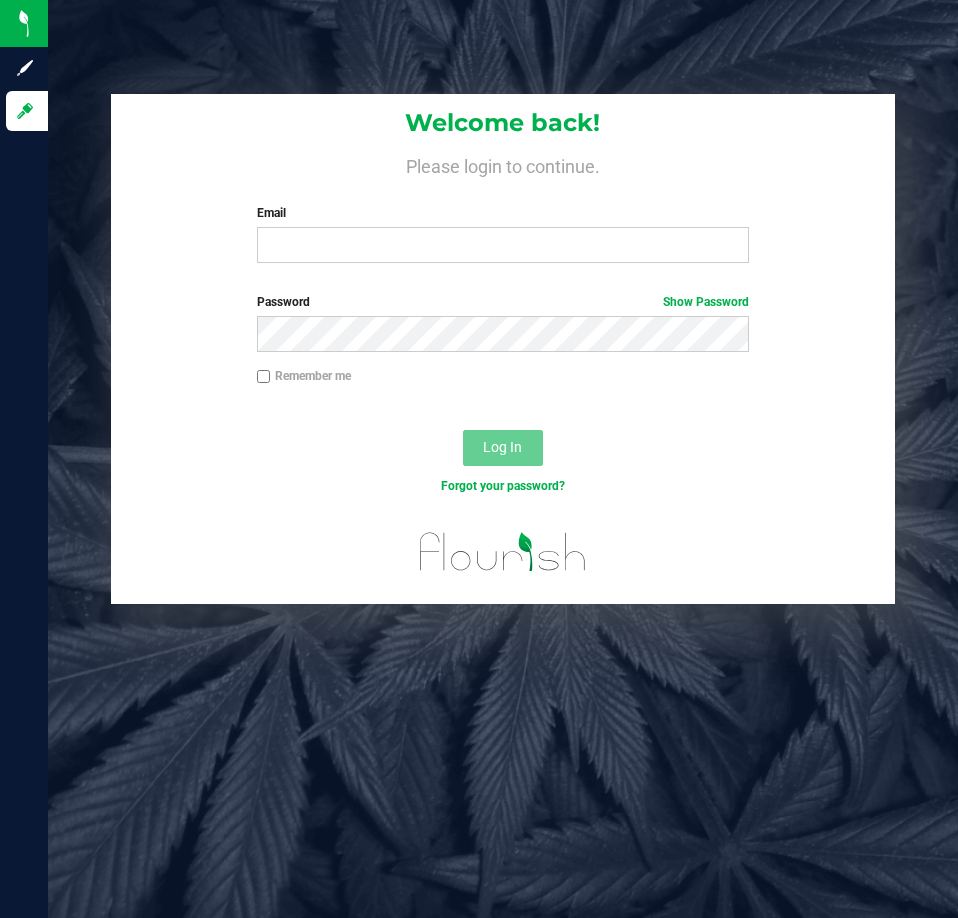 scroll, scrollTop: 0, scrollLeft: 0, axis: both 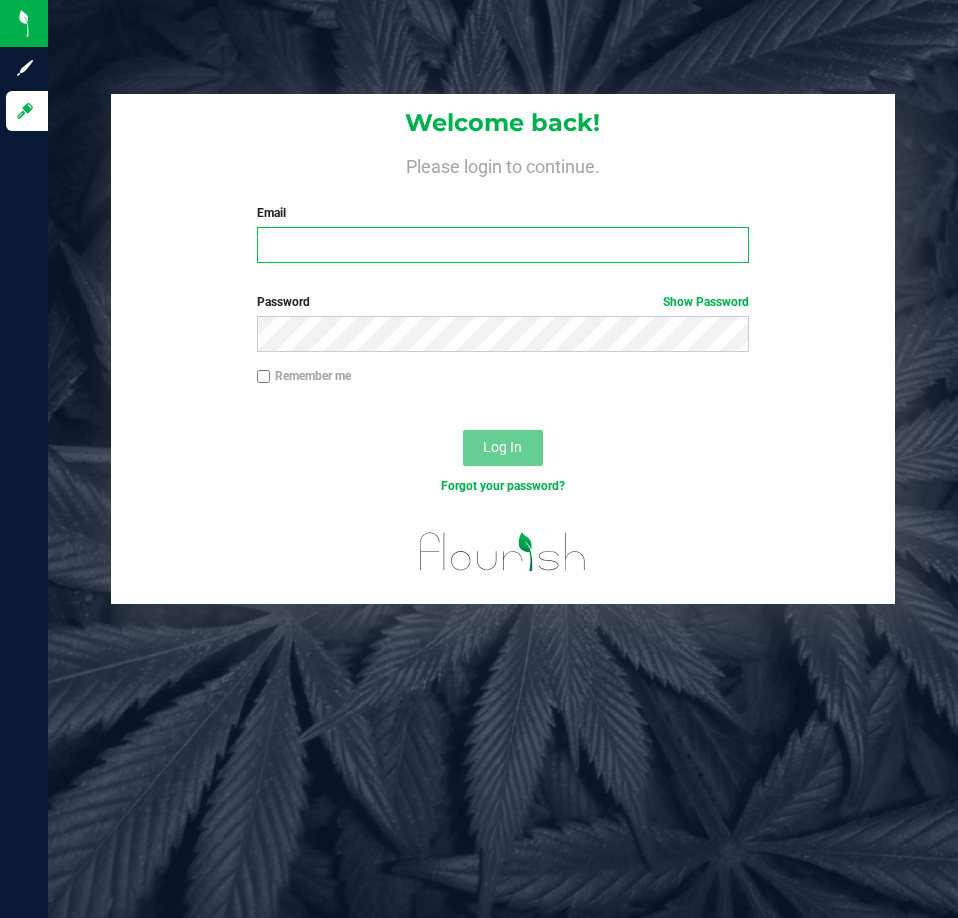 click on "Email" at bounding box center (503, 245) 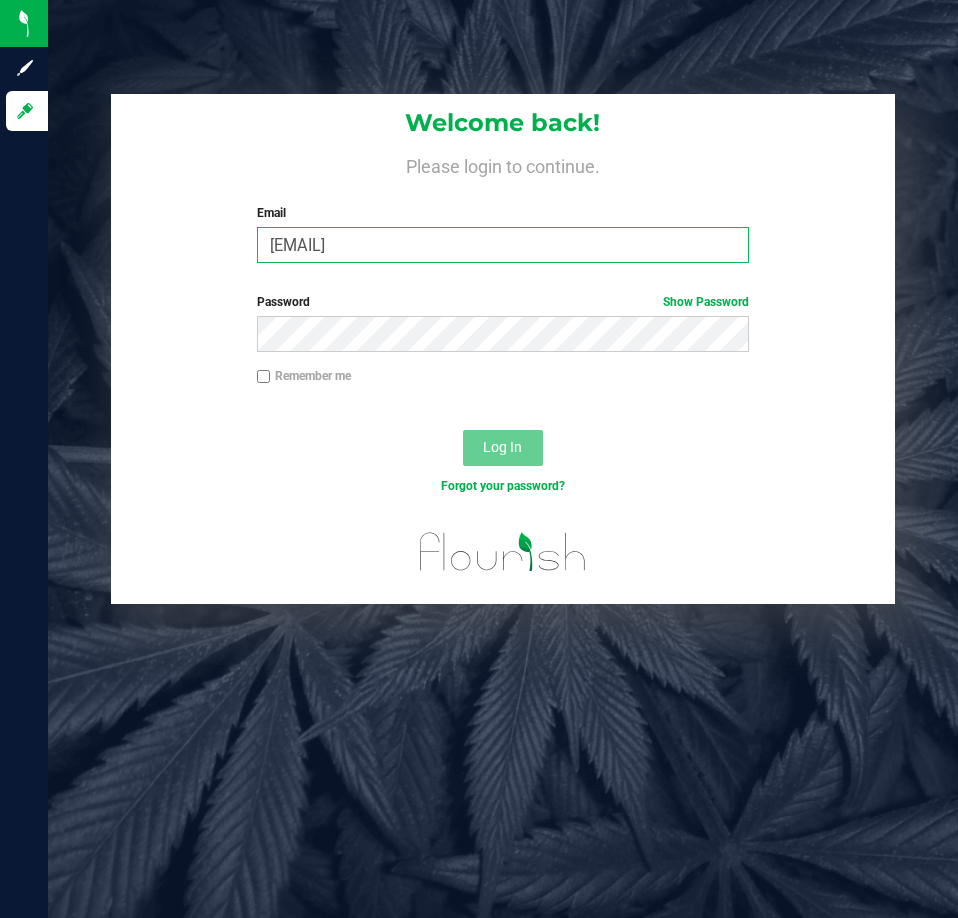 type on "[EMAIL]" 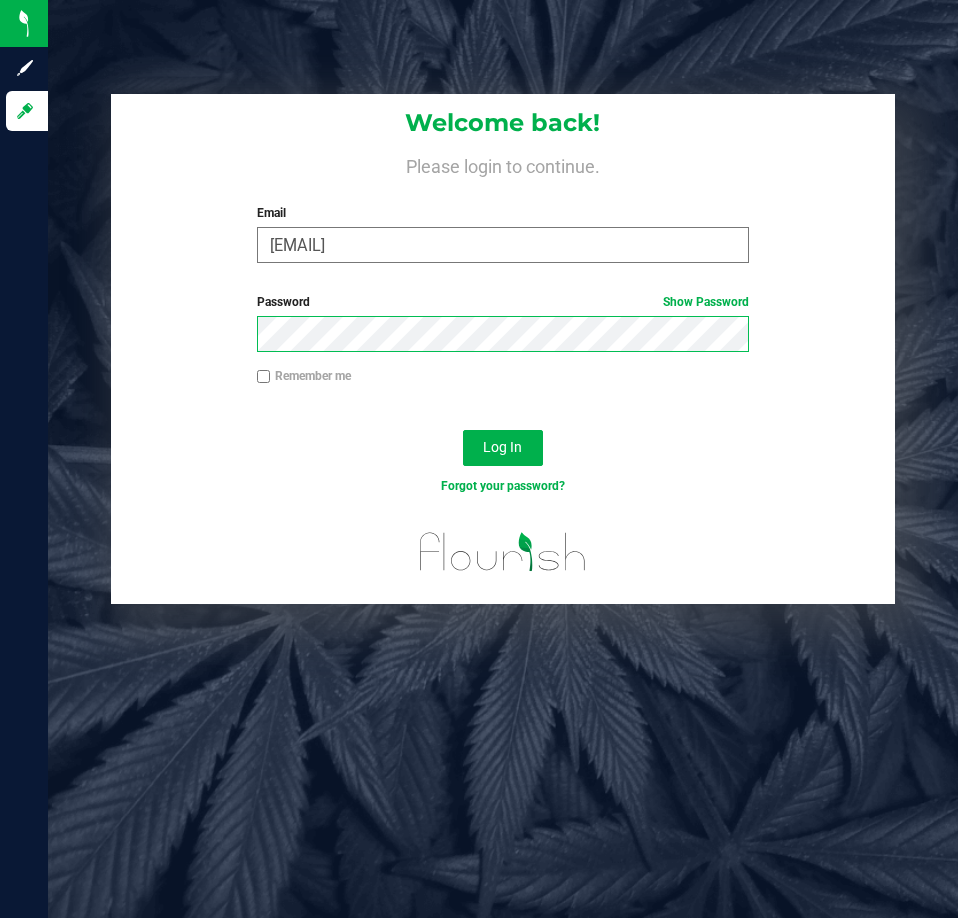 click on "Log In" at bounding box center [503, 448] 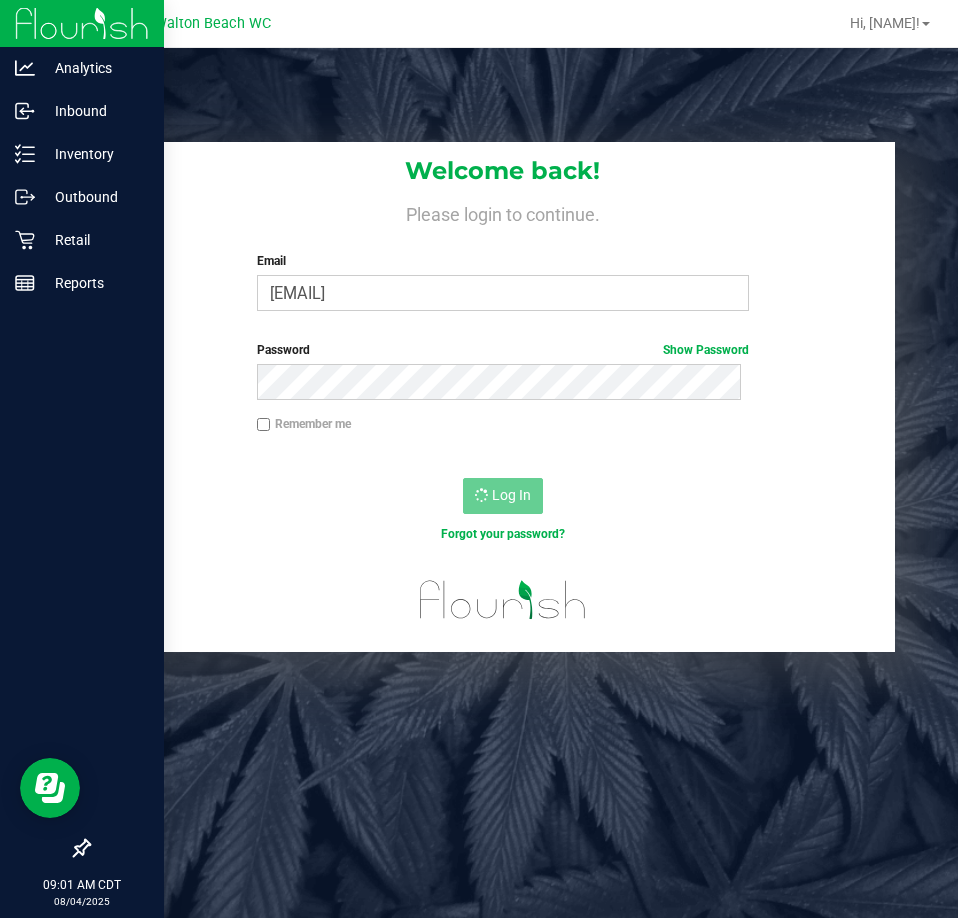 scroll, scrollTop: 0, scrollLeft: 0, axis: both 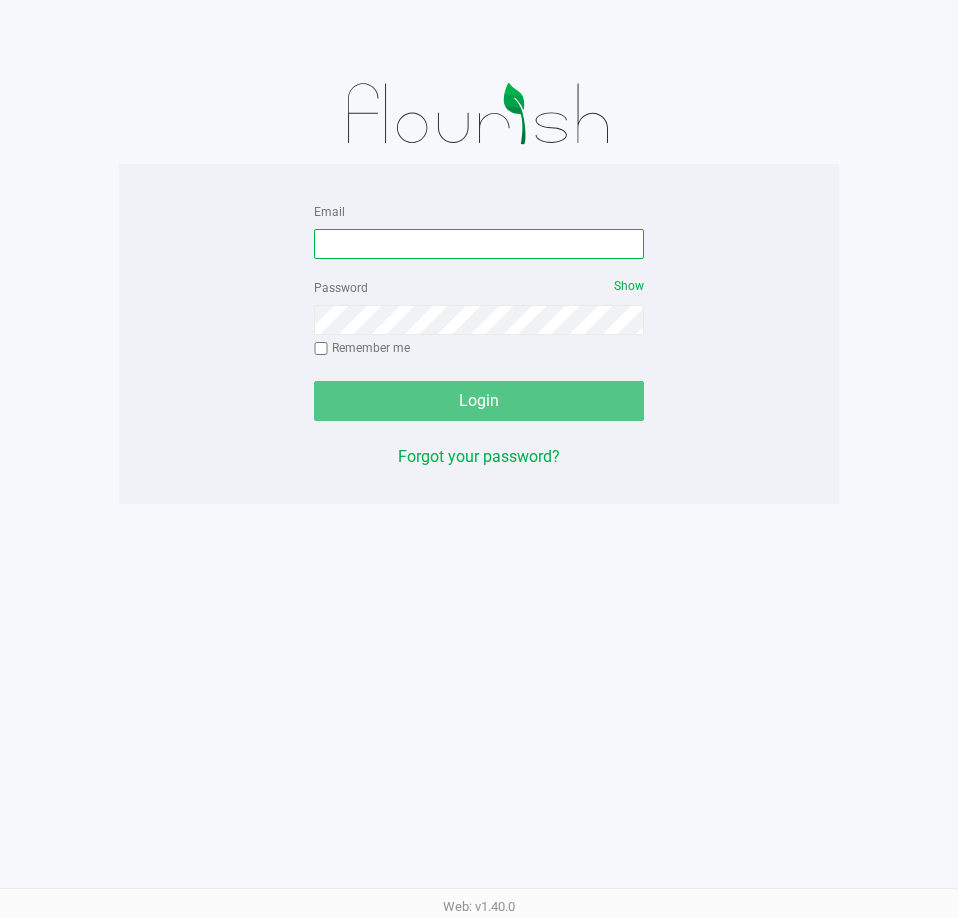 click on "Email" at bounding box center [479, 244] 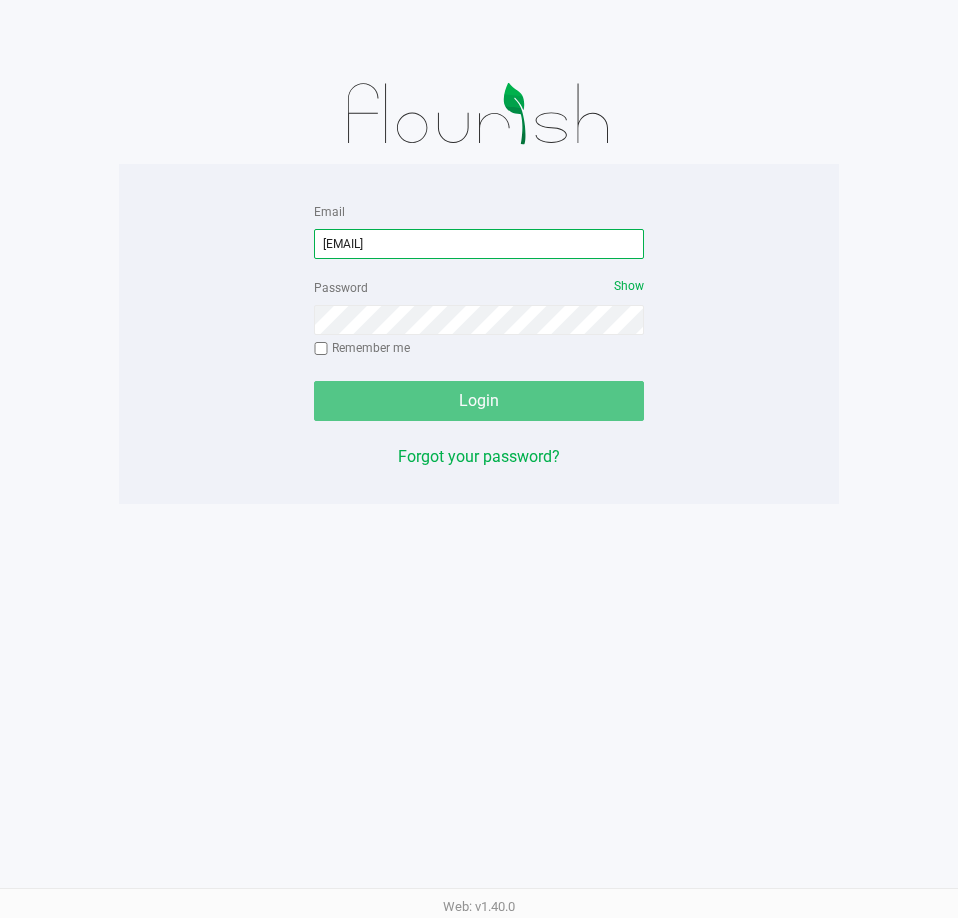 type on "[EMAIL]" 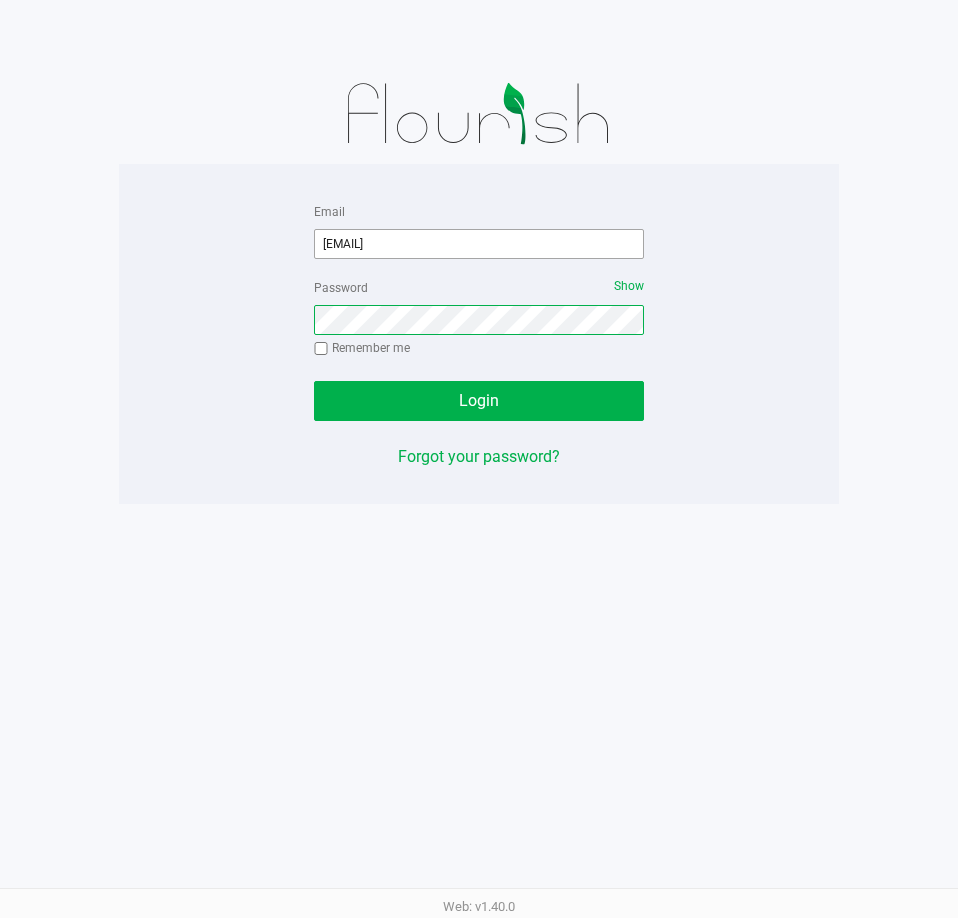 click on "Login" 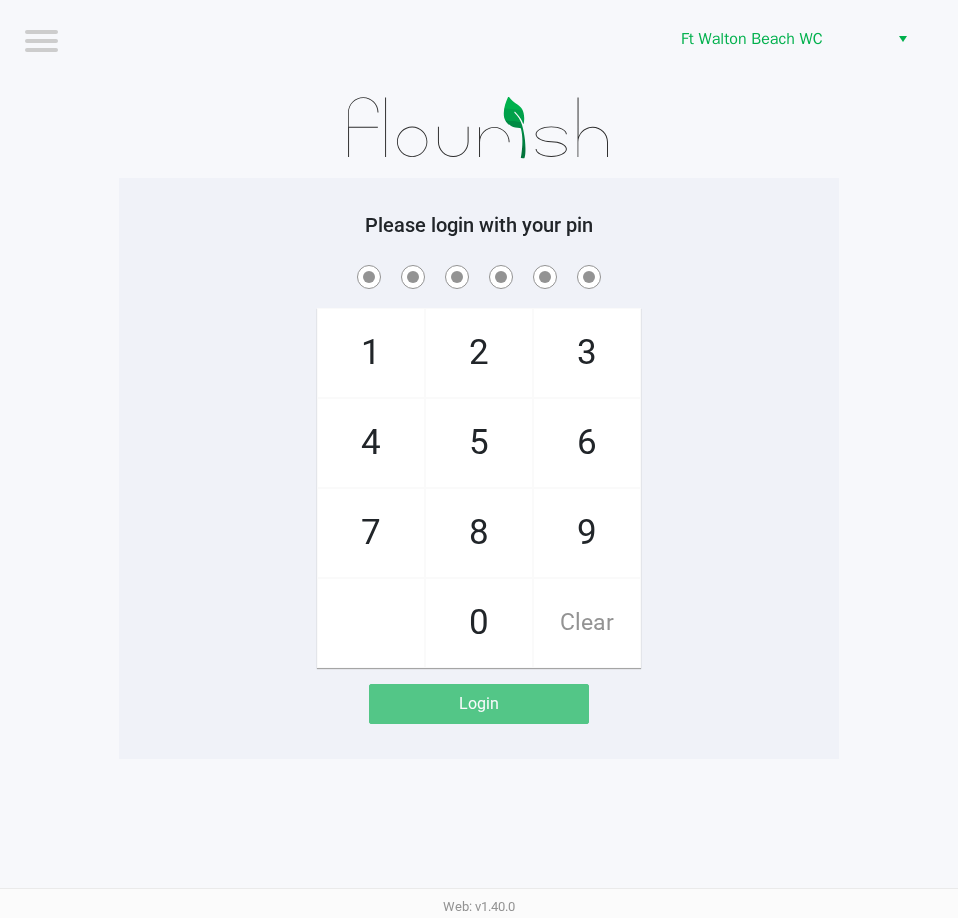 click on "Please login with your pin  1   4   7       2   5   8   0   3   6   9   Clear   Login" 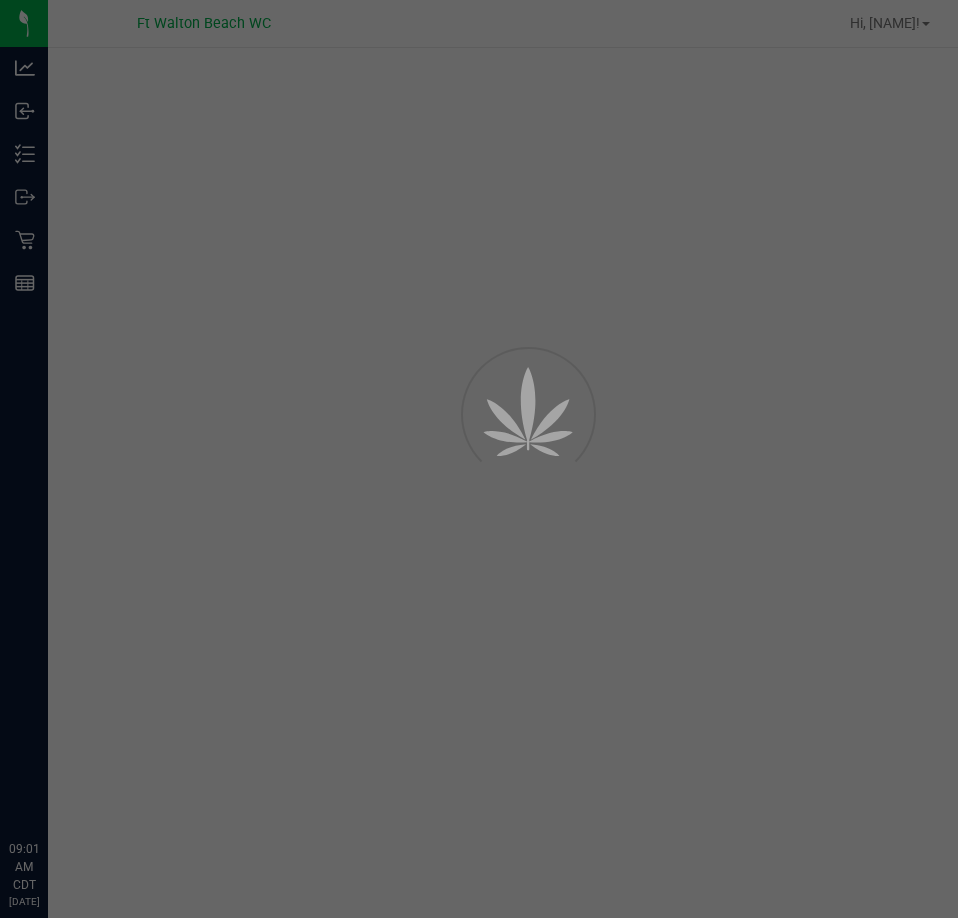 scroll, scrollTop: 0, scrollLeft: 0, axis: both 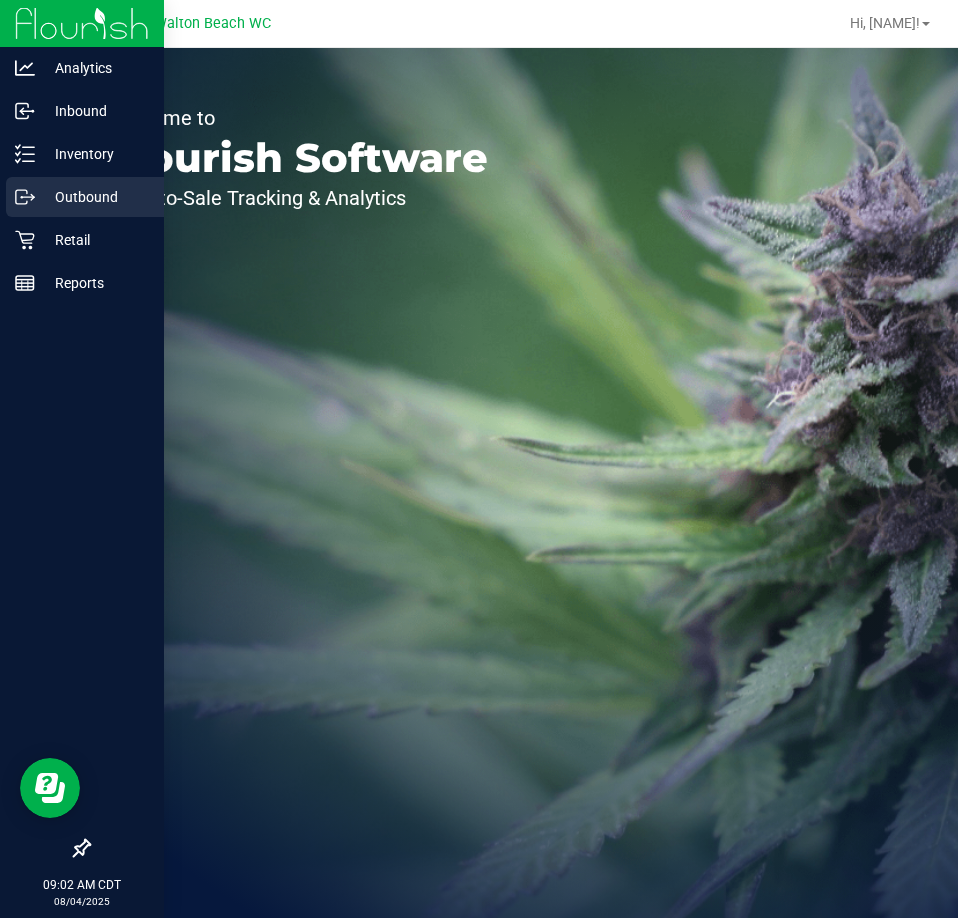 click on "Outbound" at bounding box center [85, 197] 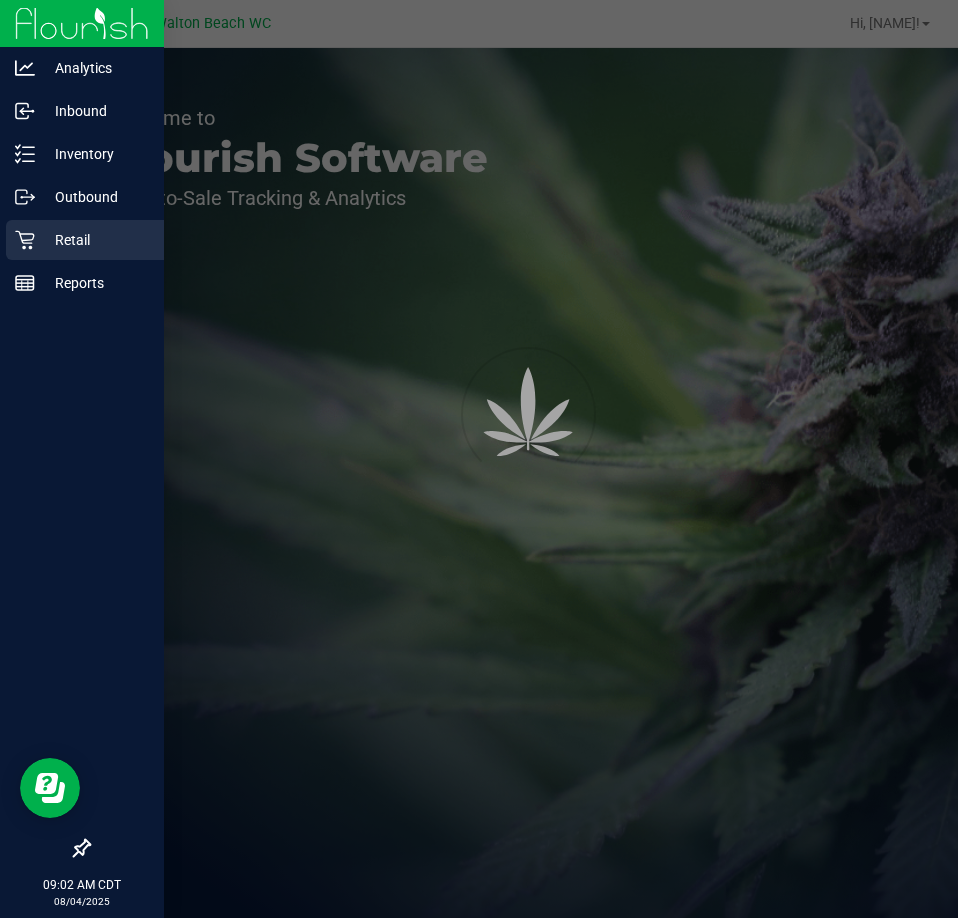 click 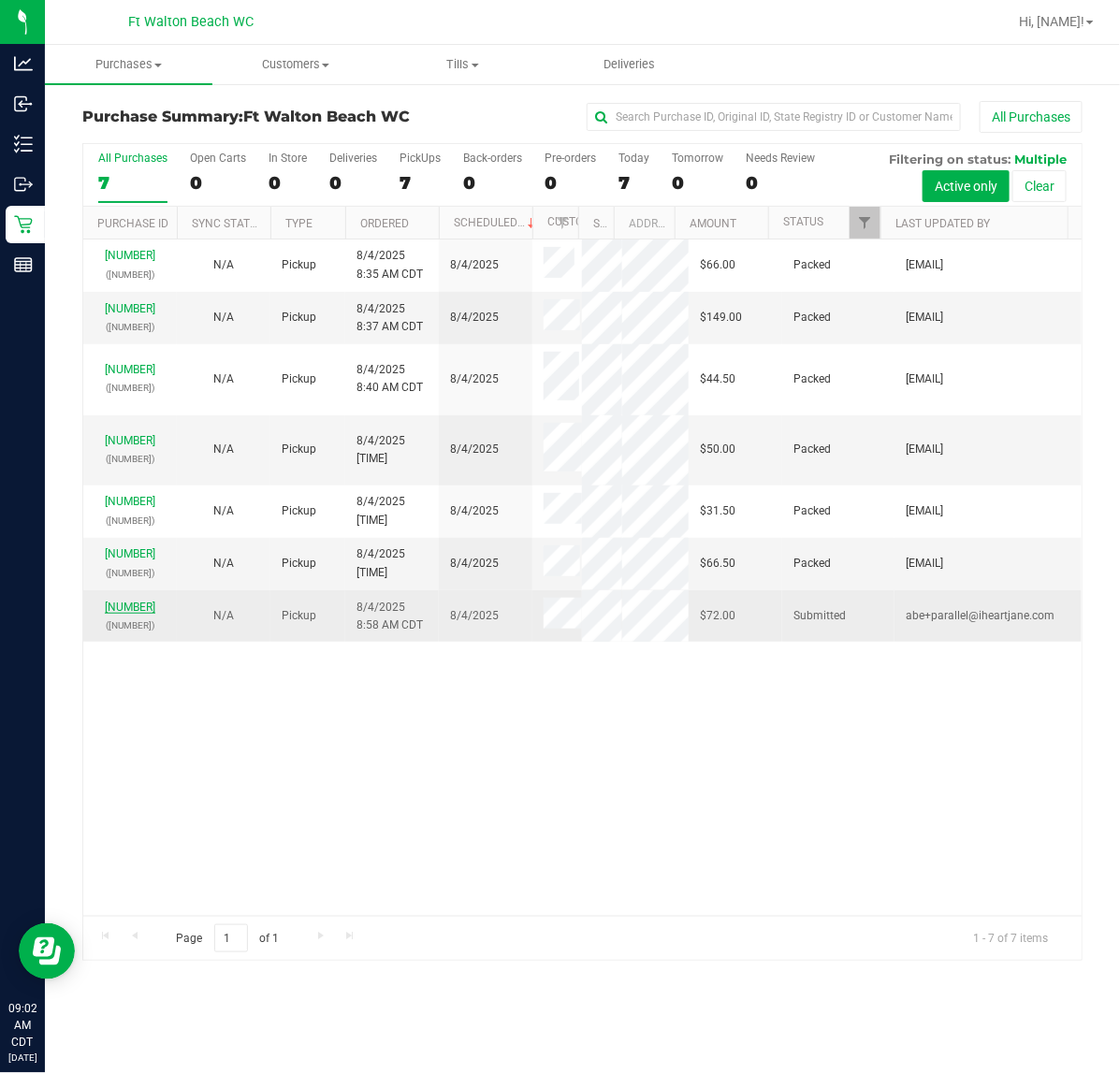 click on "[NUMBER]
([NUMBER])" at bounding box center [130, 616] 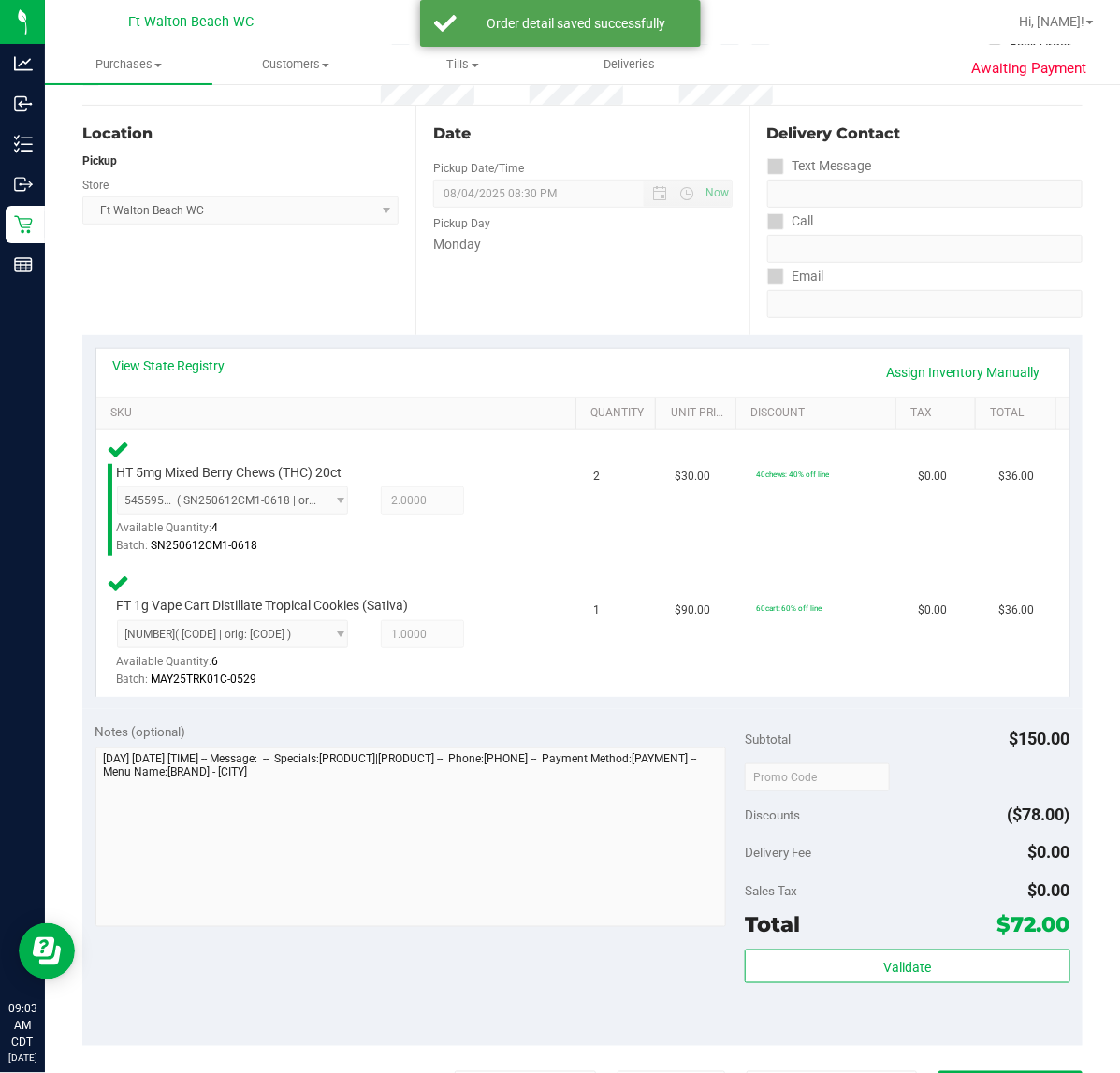 scroll, scrollTop: 351, scrollLeft: 0, axis: vertical 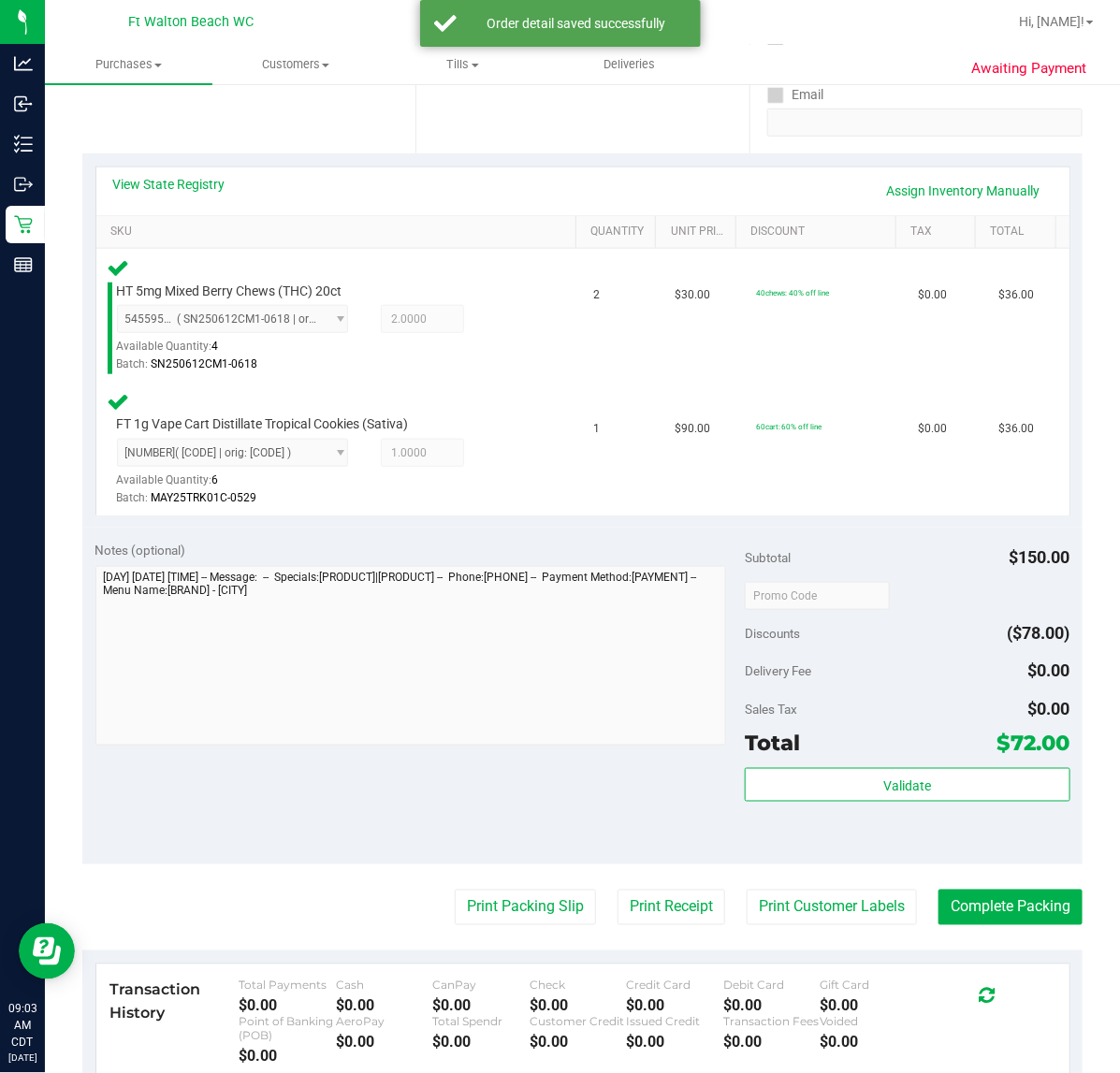 click on "Subtotal
[PRICE]
Discounts
[PRICE]
Delivery Fee
[PRICE]
Sales Tax
[PRICE]
Total
[PRICE]
Validate" at bounding box center (907, 696) 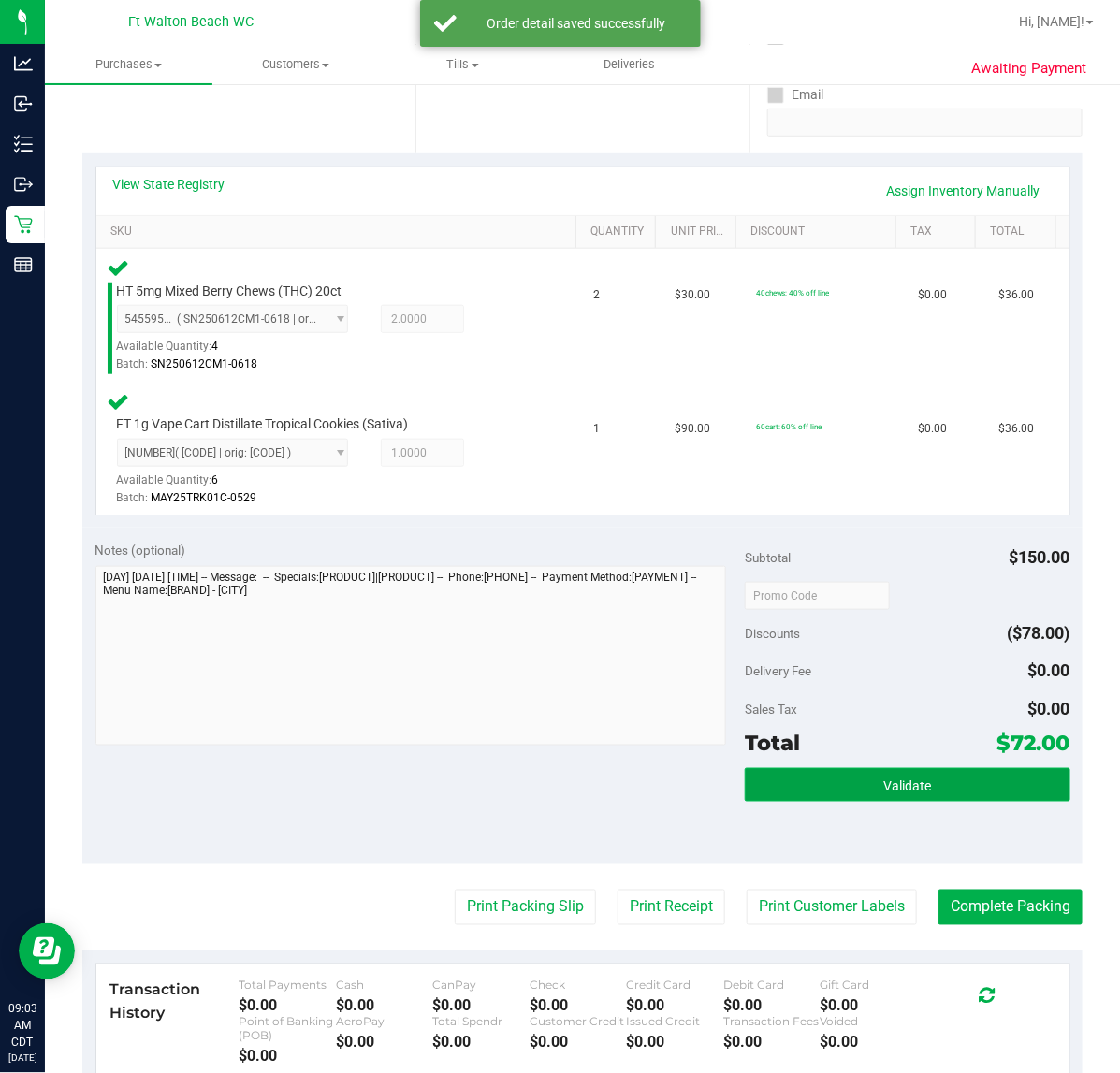 click on "Validate" at bounding box center (907, 785) 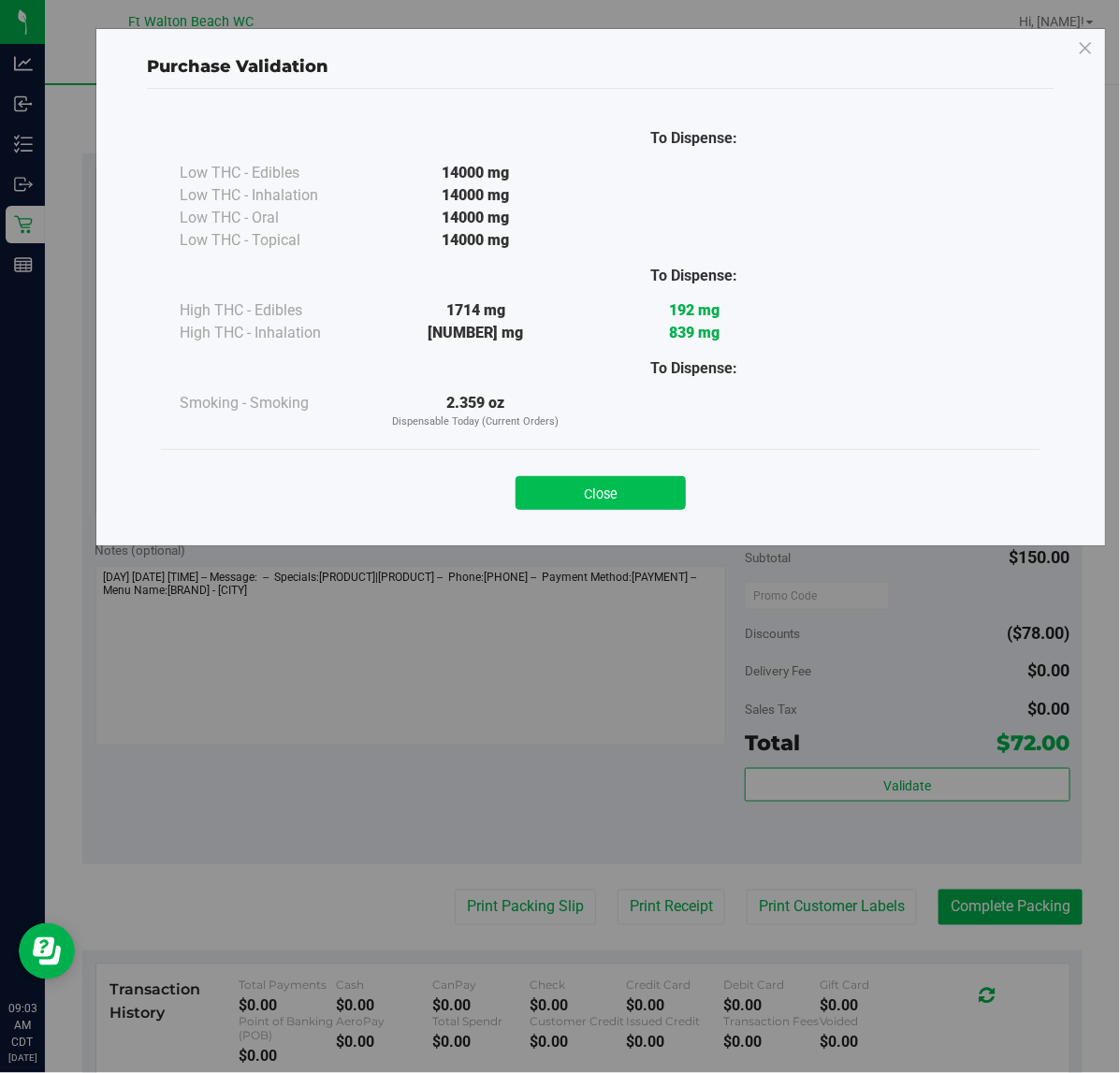 click on "Close" at bounding box center [601, 493] 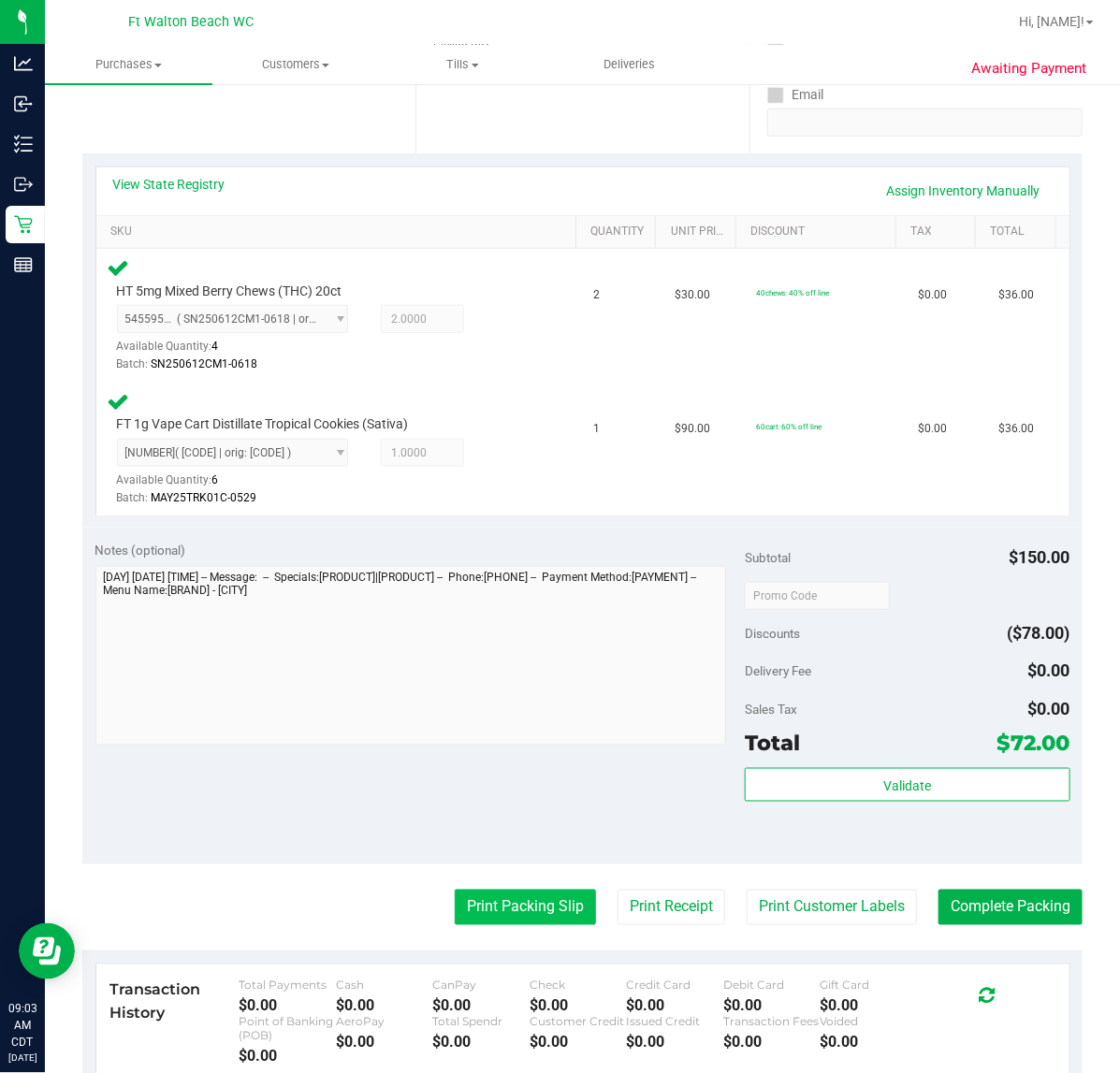 click on "Print Packing Slip" at bounding box center (525, 907) 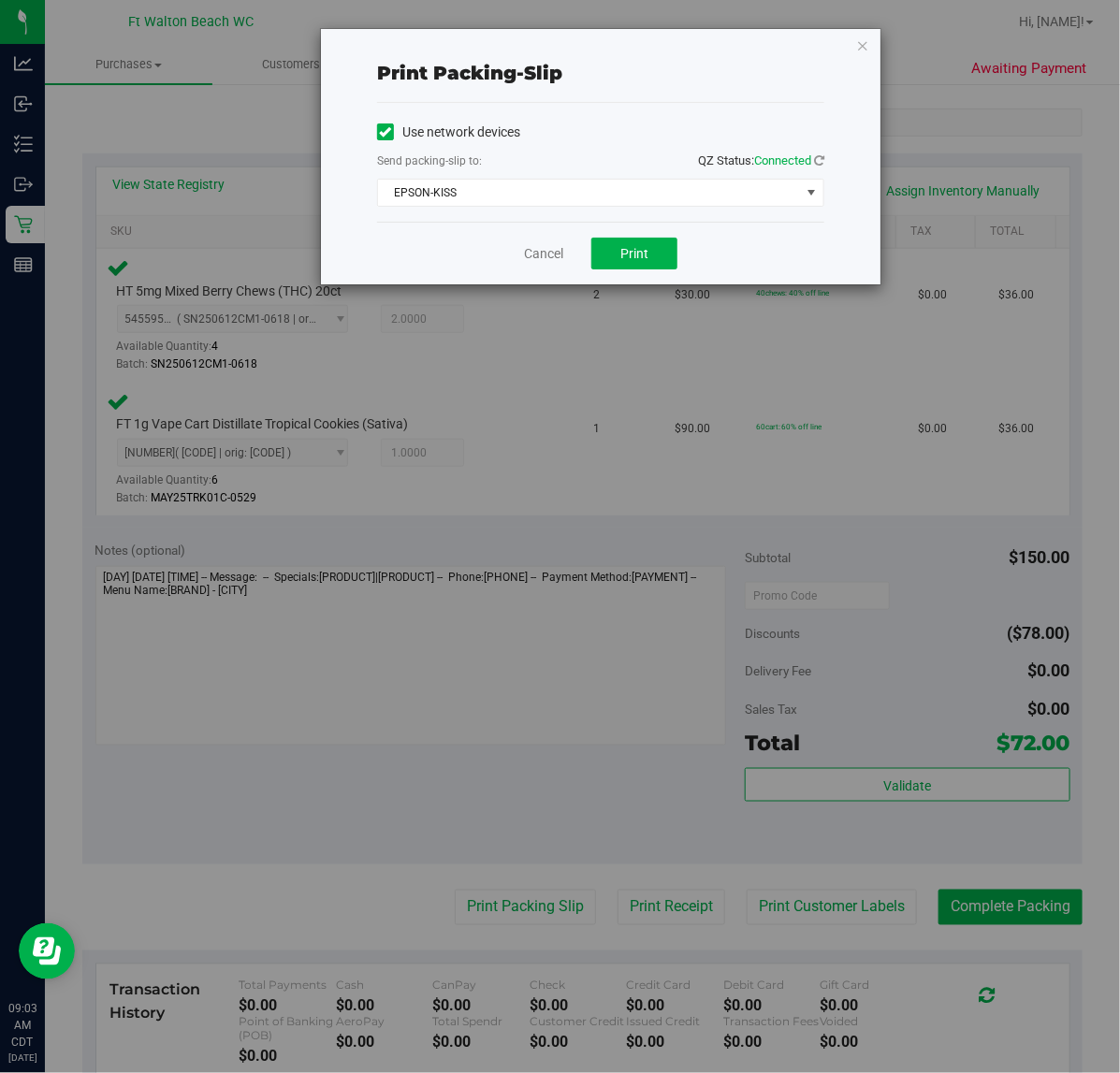 click on "Send packing-slip to:
QZ Status:   Connected" at bounding box center [601, 162] 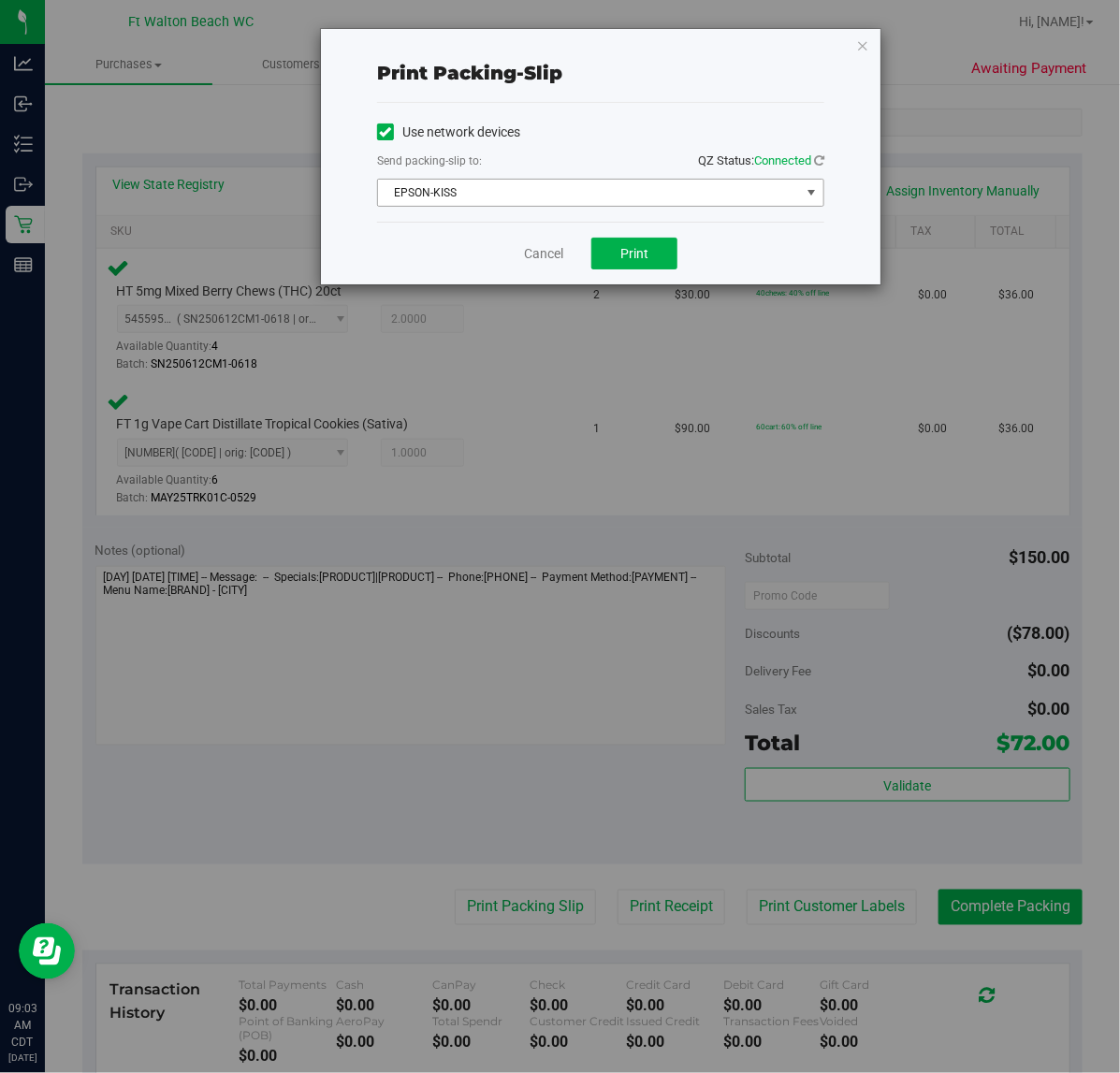 click on "EPSON-KISS" at bounding box center (589, 193) 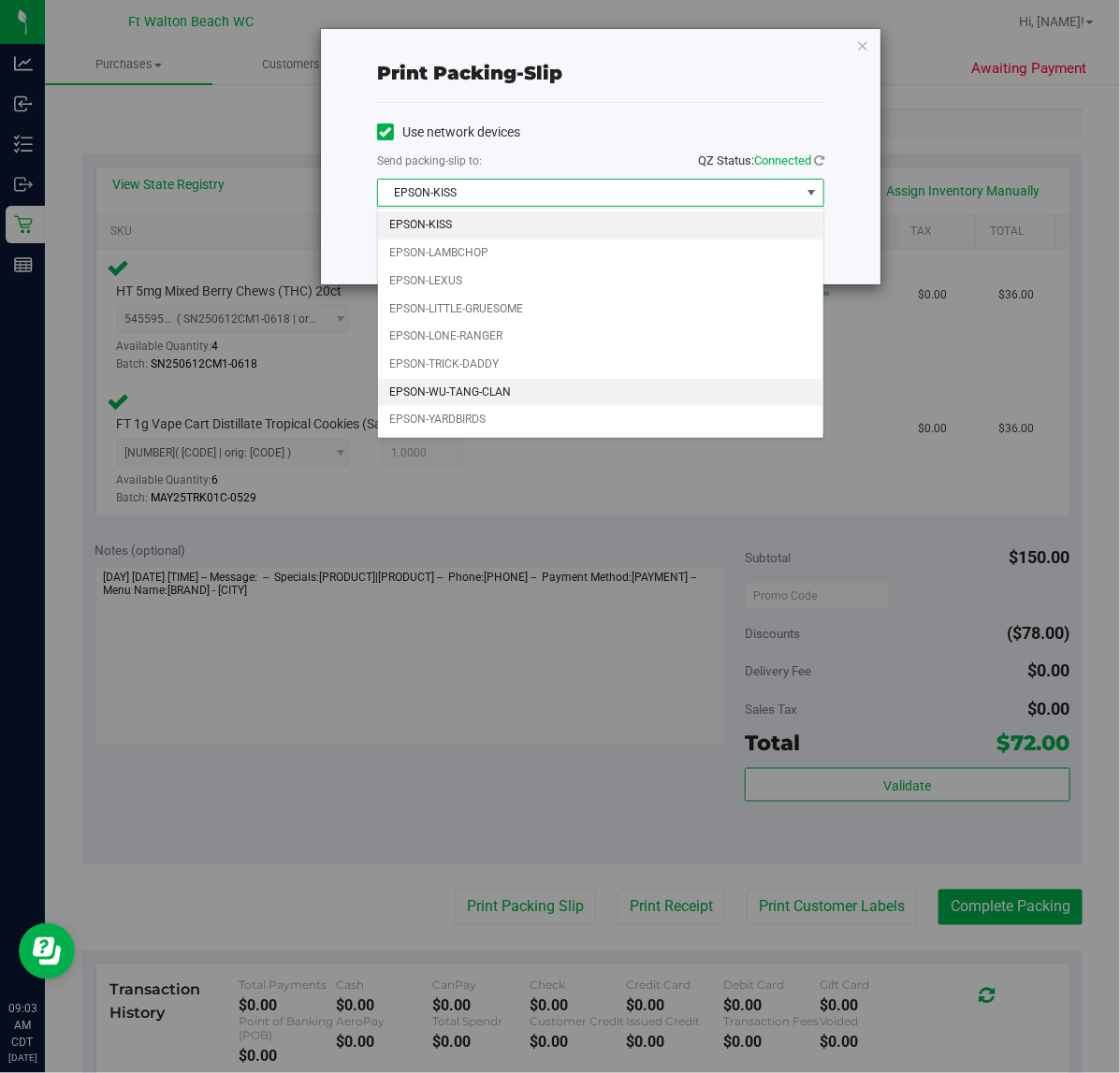 click on "EPSON-WU-TANG-CLAN" at bounding box center [601, 393] 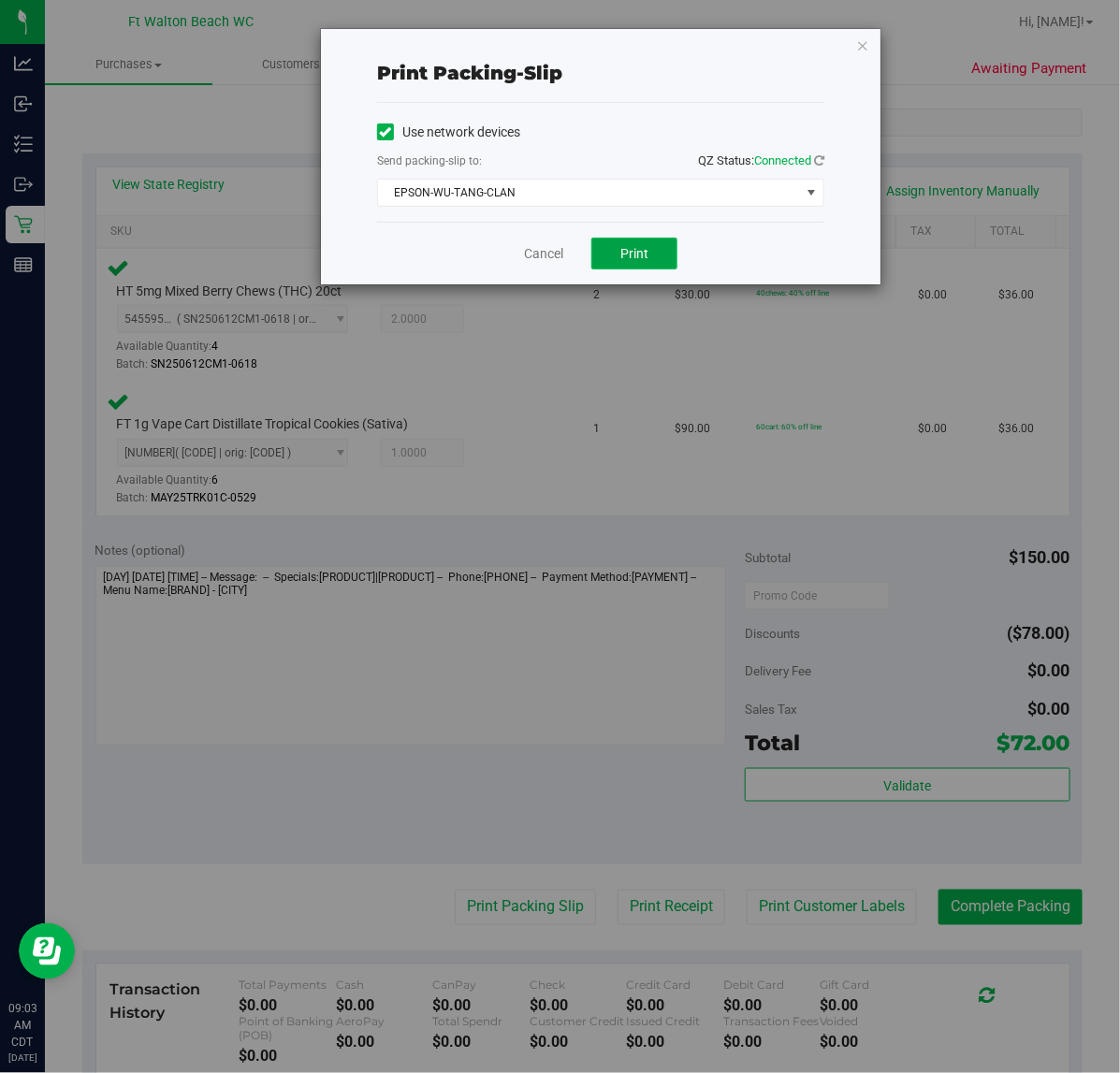 click on "Print" at bounding box center (634, 254) 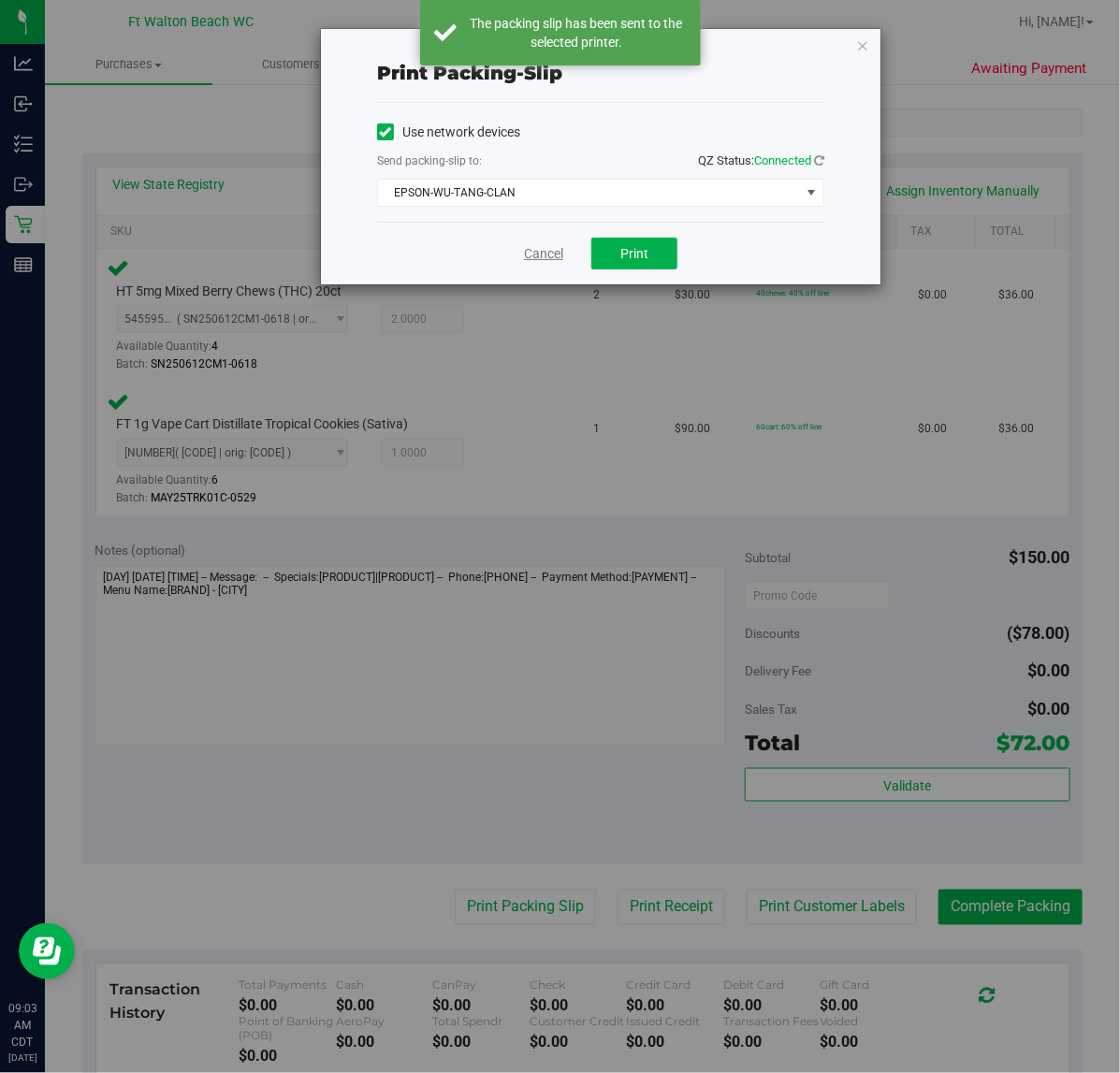 click on "Cancel" at bounding box center [544, 254] 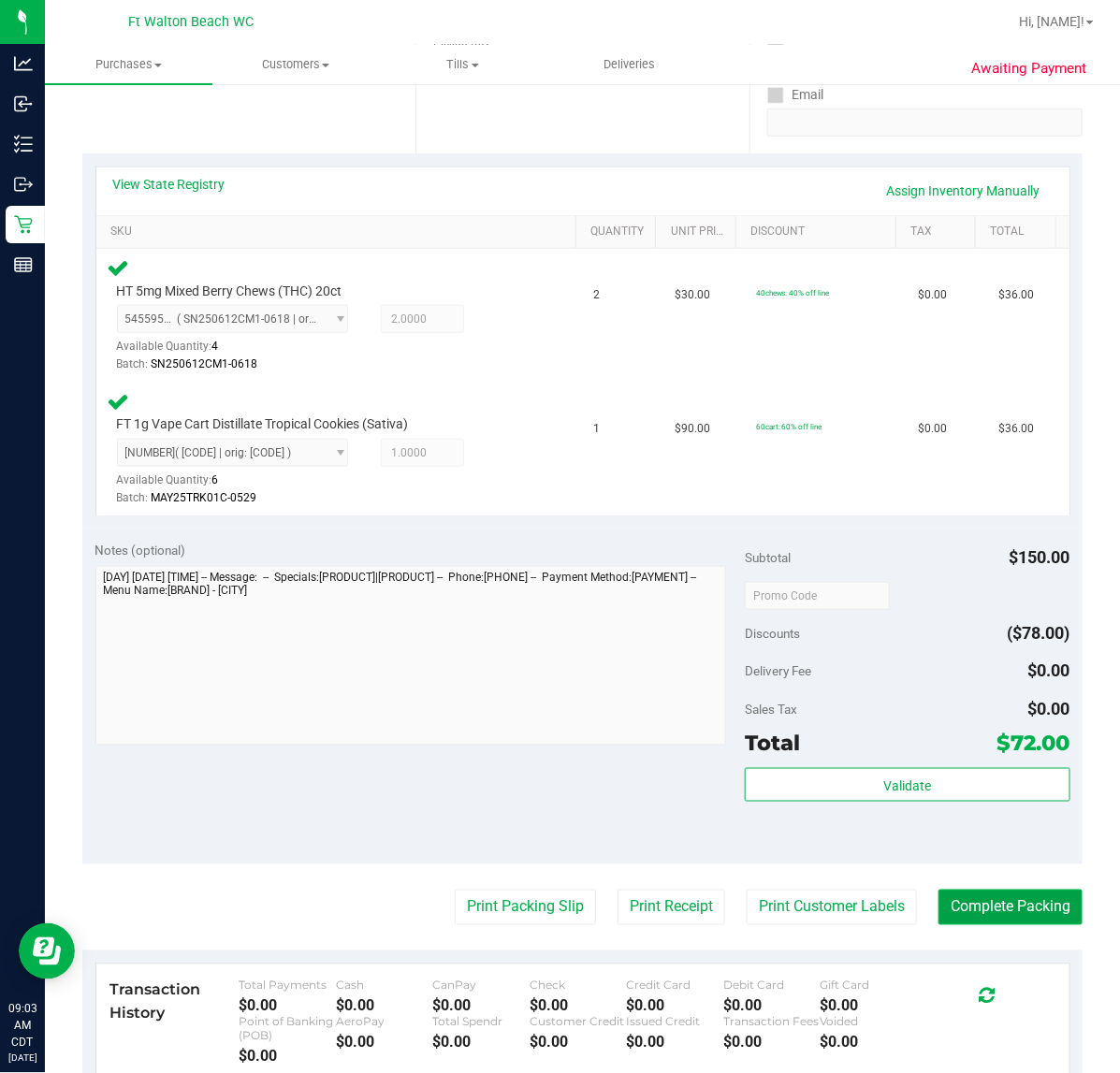 click on "Complete Packing" at bounding box center [1011, 907] 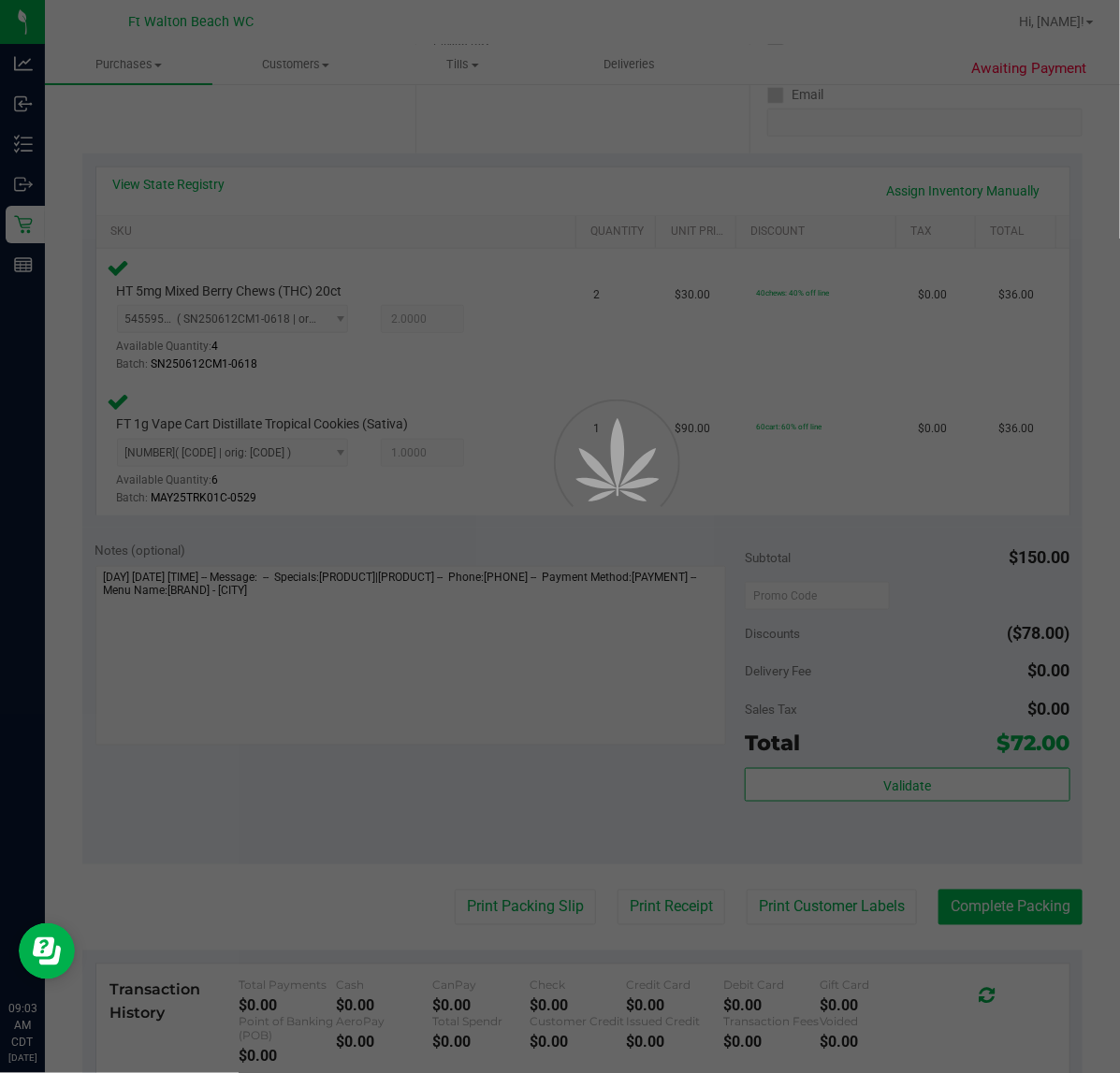 scroll, scrollTop: 0, scrollLeft: 0, axis: both 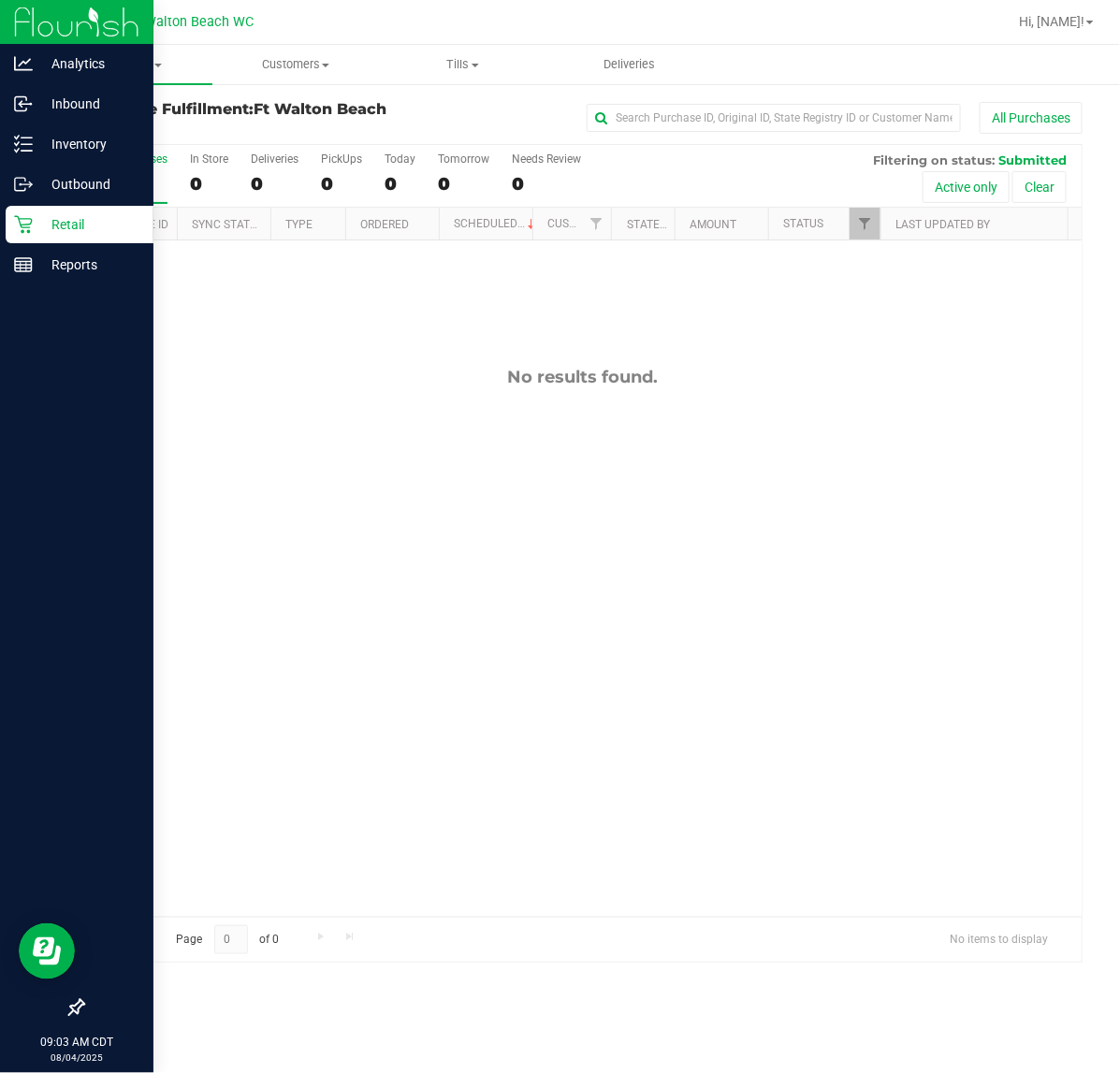 click on "Retail" at bounding box center [80, 225] 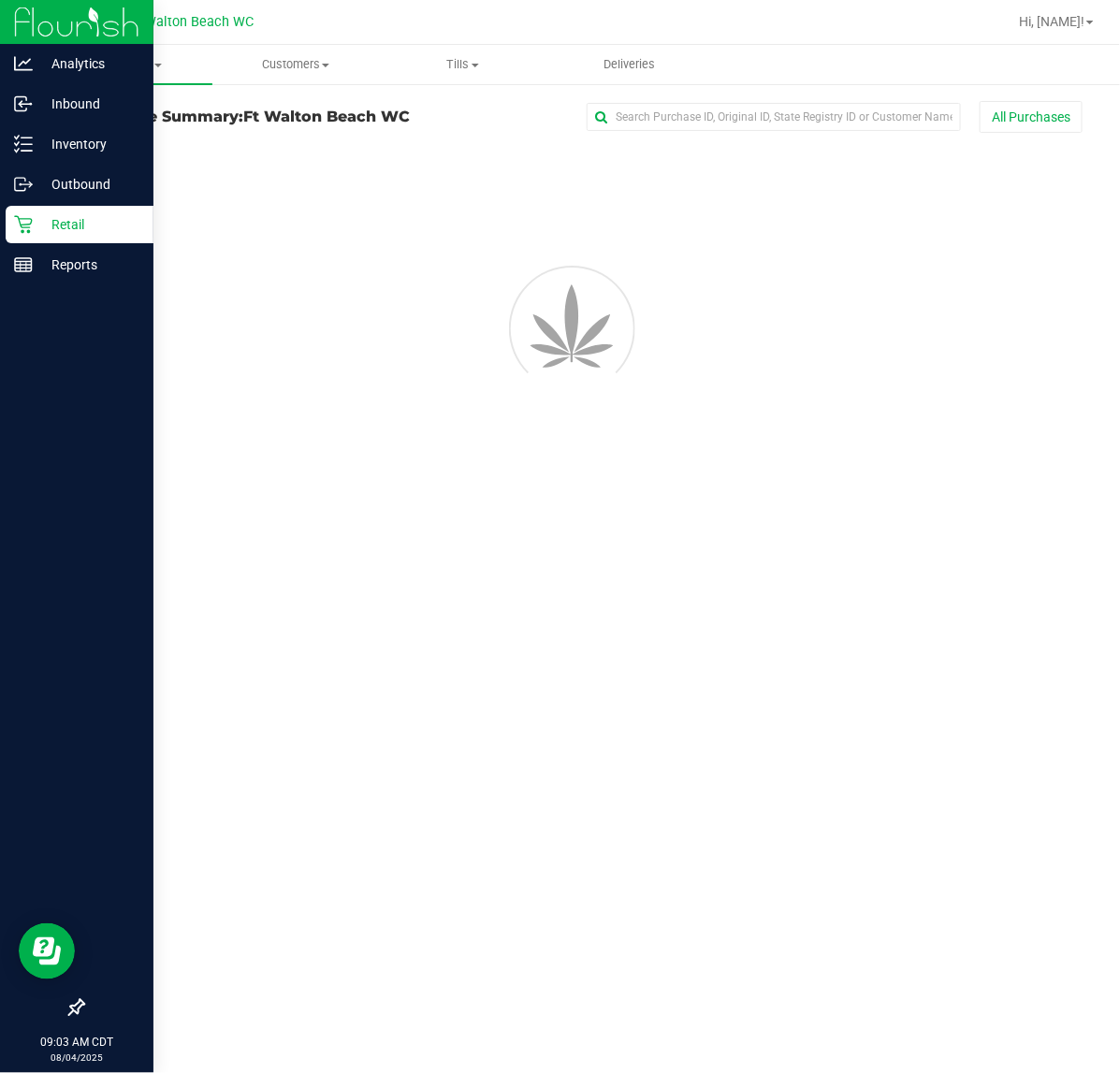 click on "Retail" at bounding box center (80, 225) 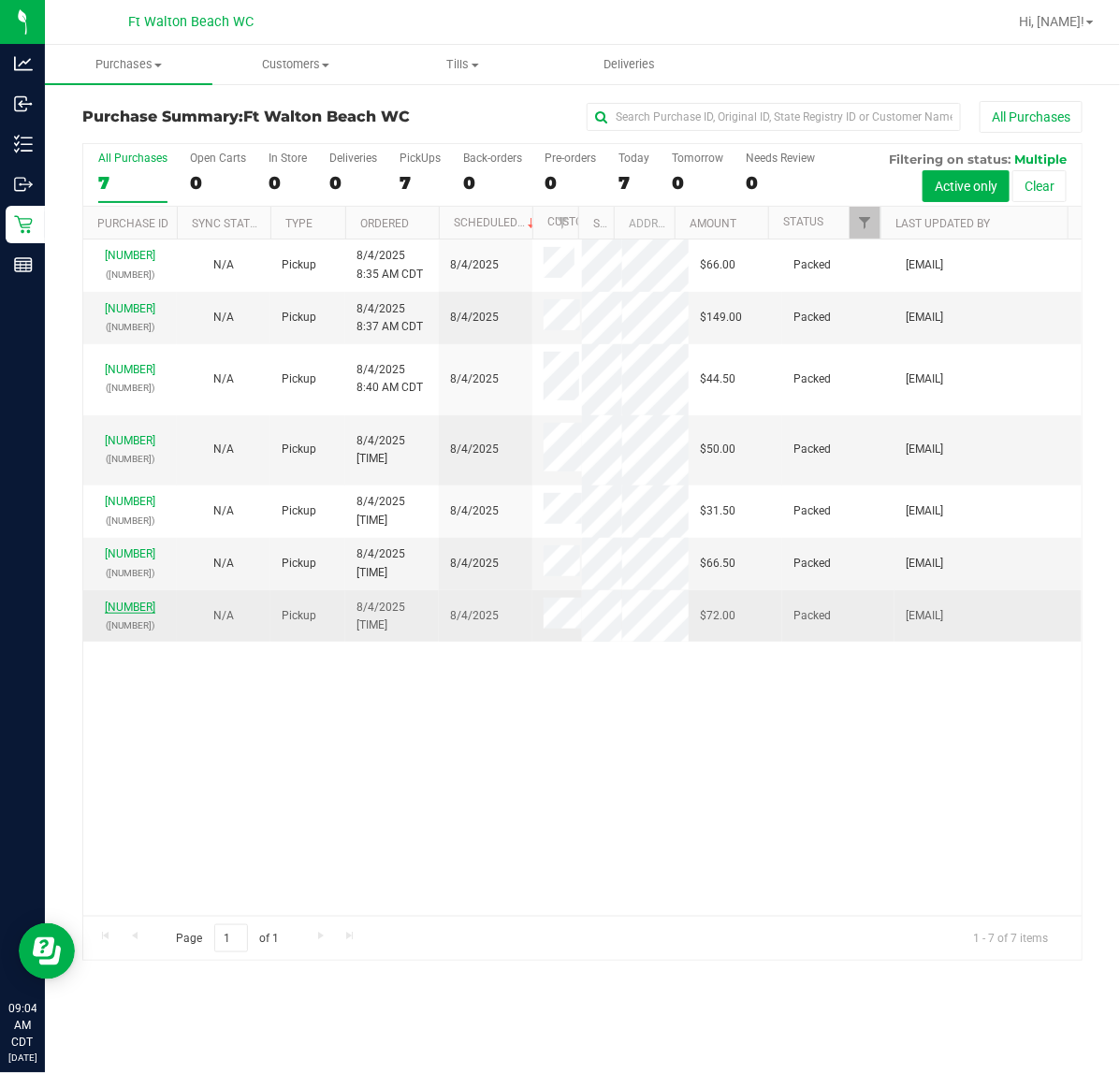click on "[NUMBER]" at bounding box center (130, 607) 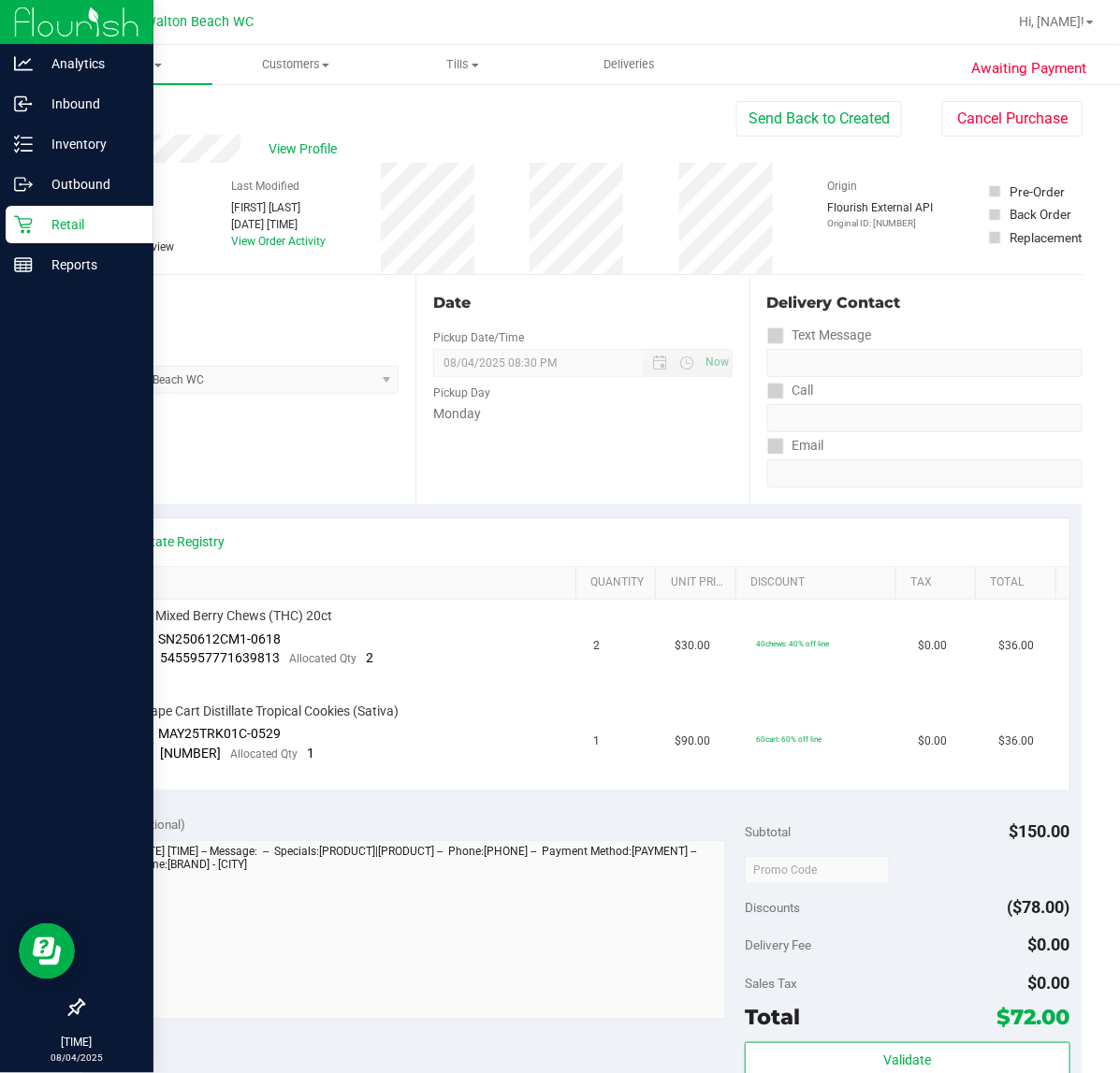 click on "Retail" at bounding box center [89, 225] 